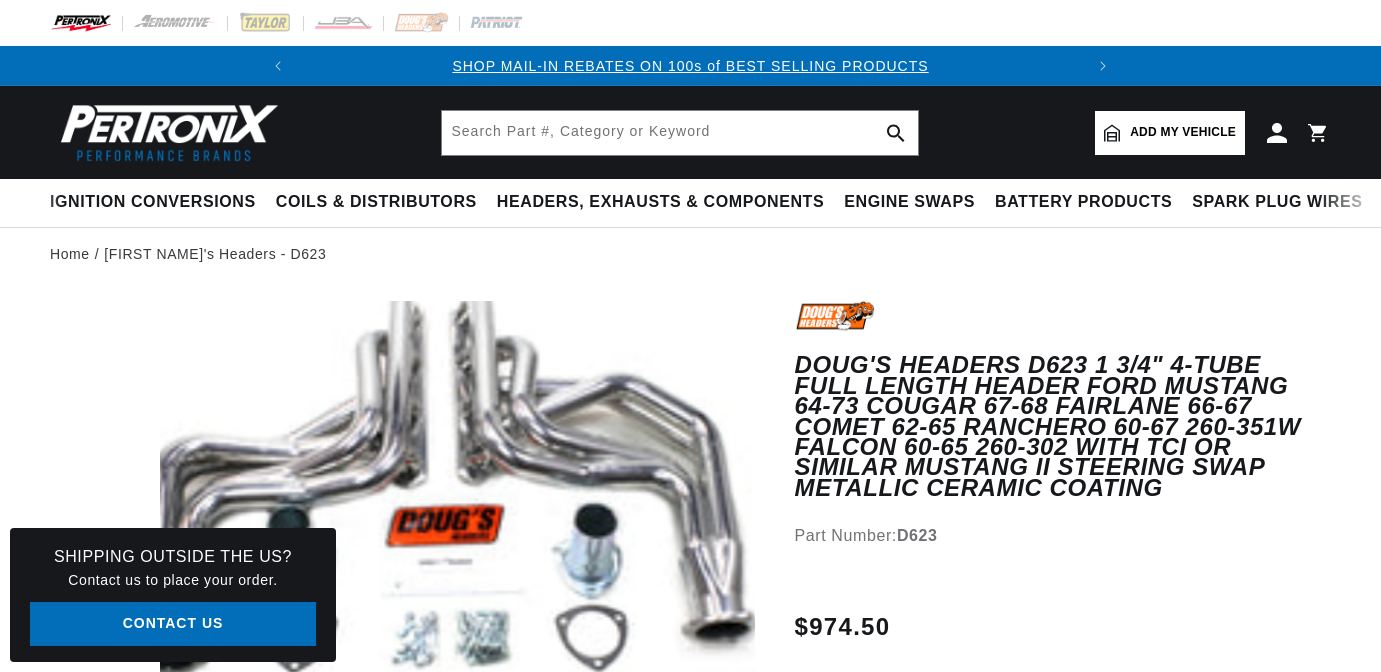scroll, scrollTop: 0, scrollLeft: 0, axis: both 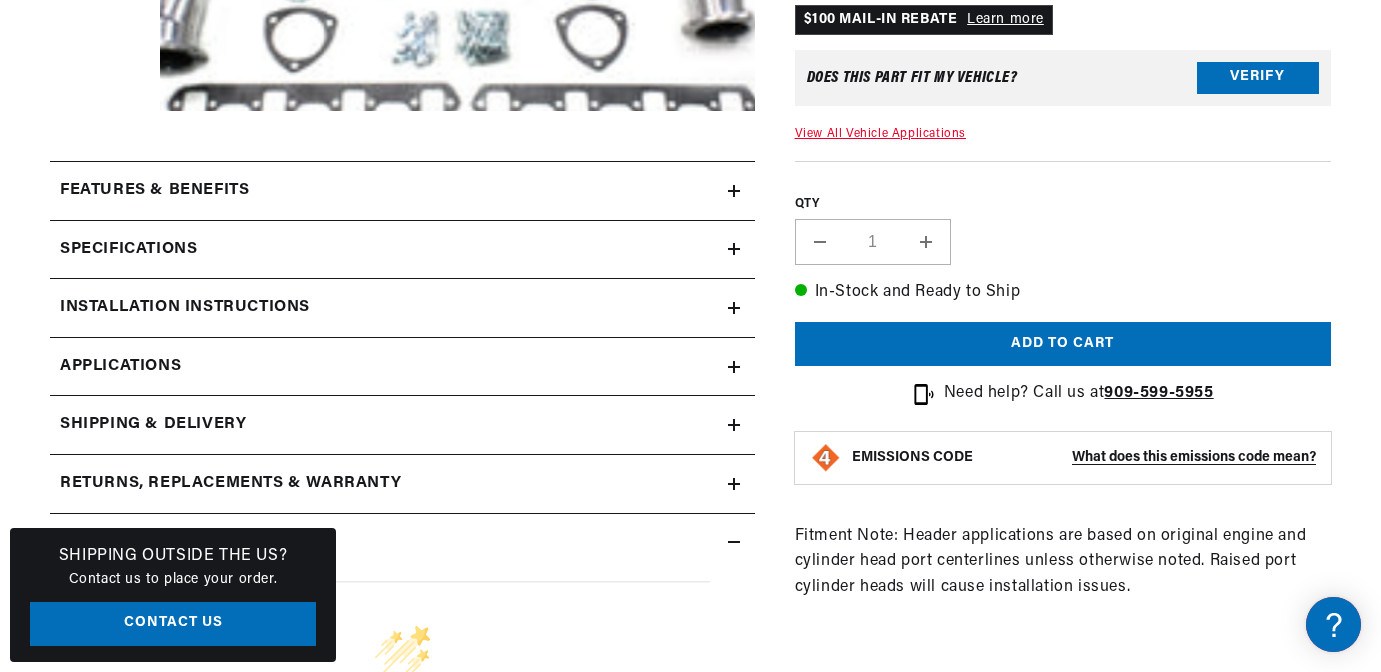 click 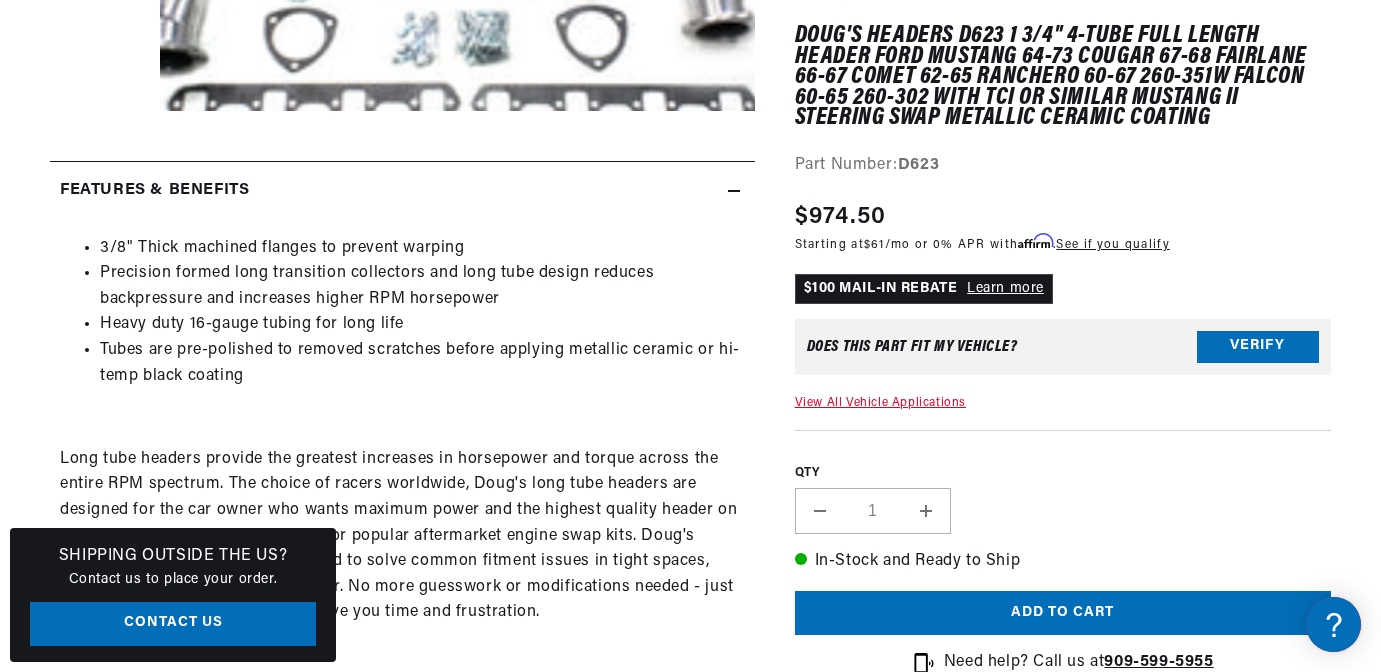 scroll, scrollTop: 0, scrollLeft: 747, axis: horizontal 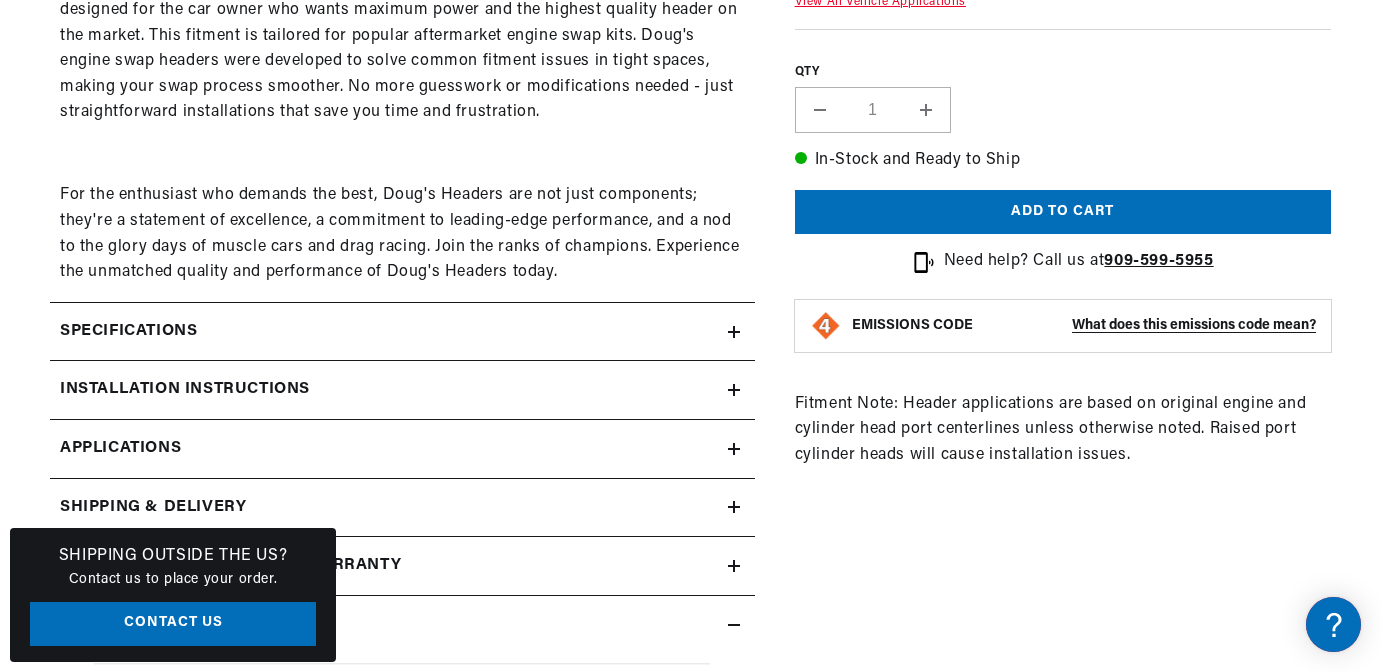click 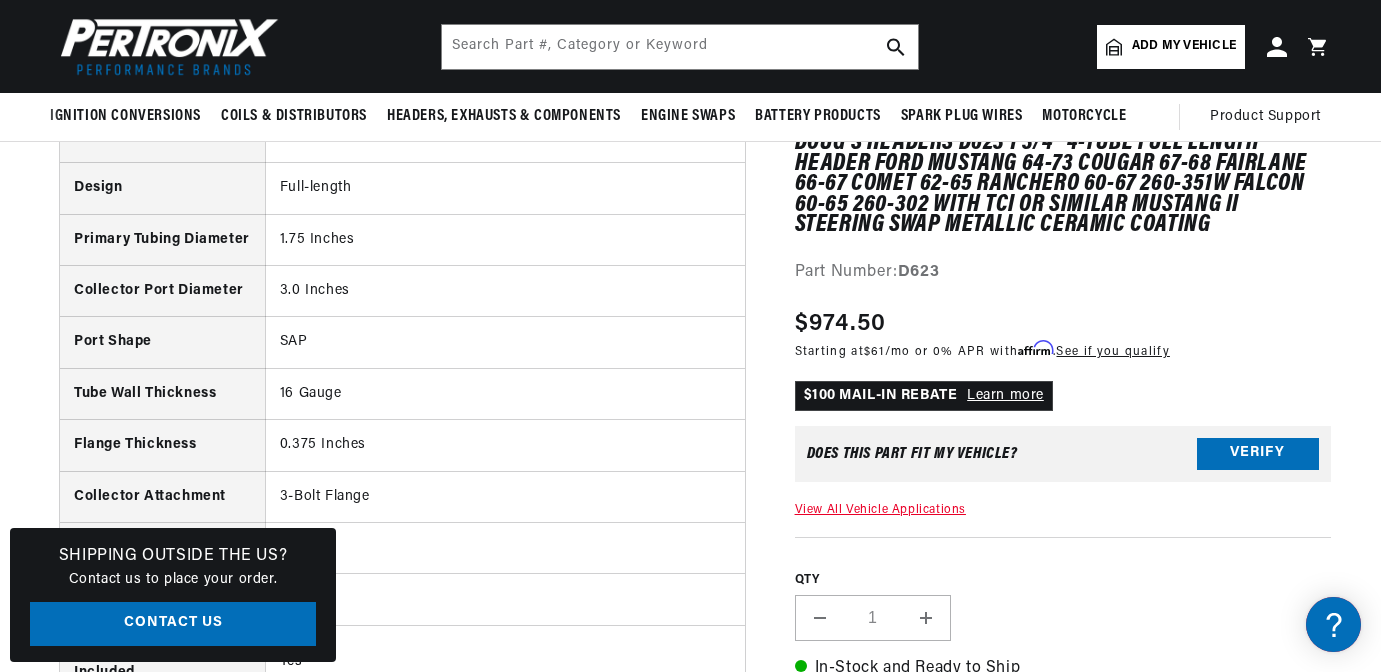 scroll, scrollTop: 1000, scrollLeft: 0, axis: vertical 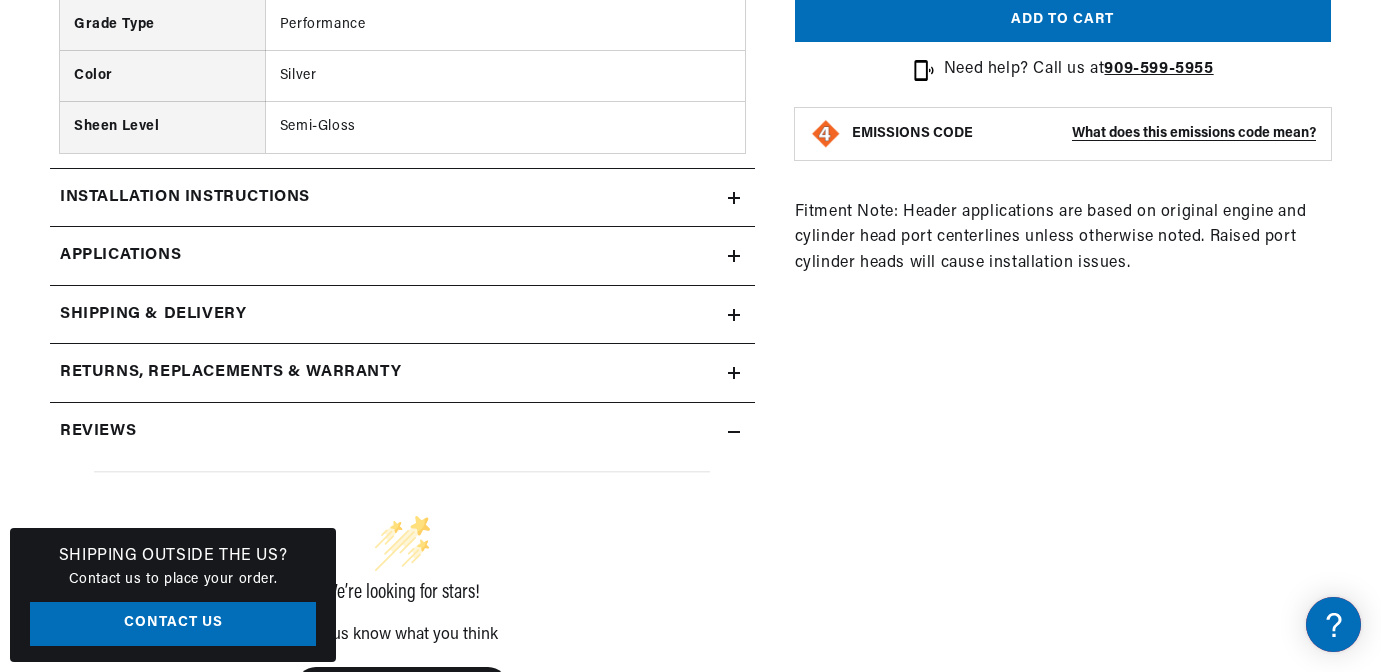 click 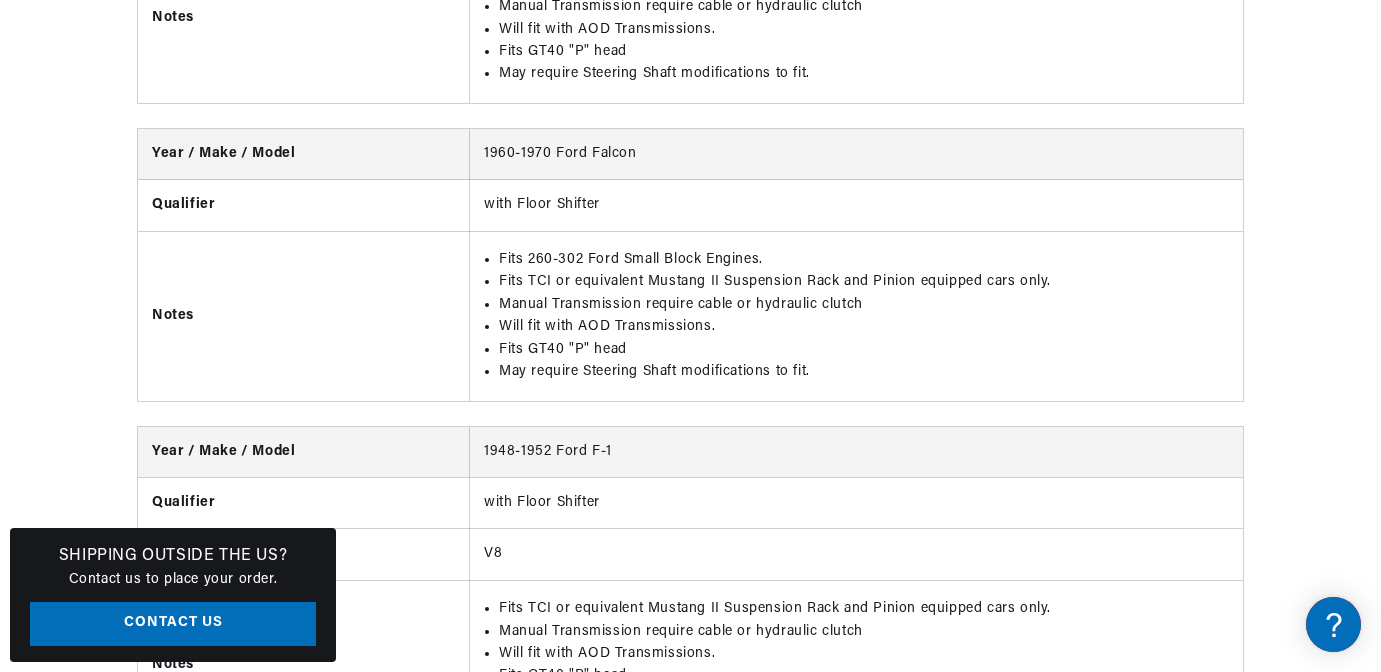 scroll, scrollTop: 0, scrollLeft: 747, axis: horizontal 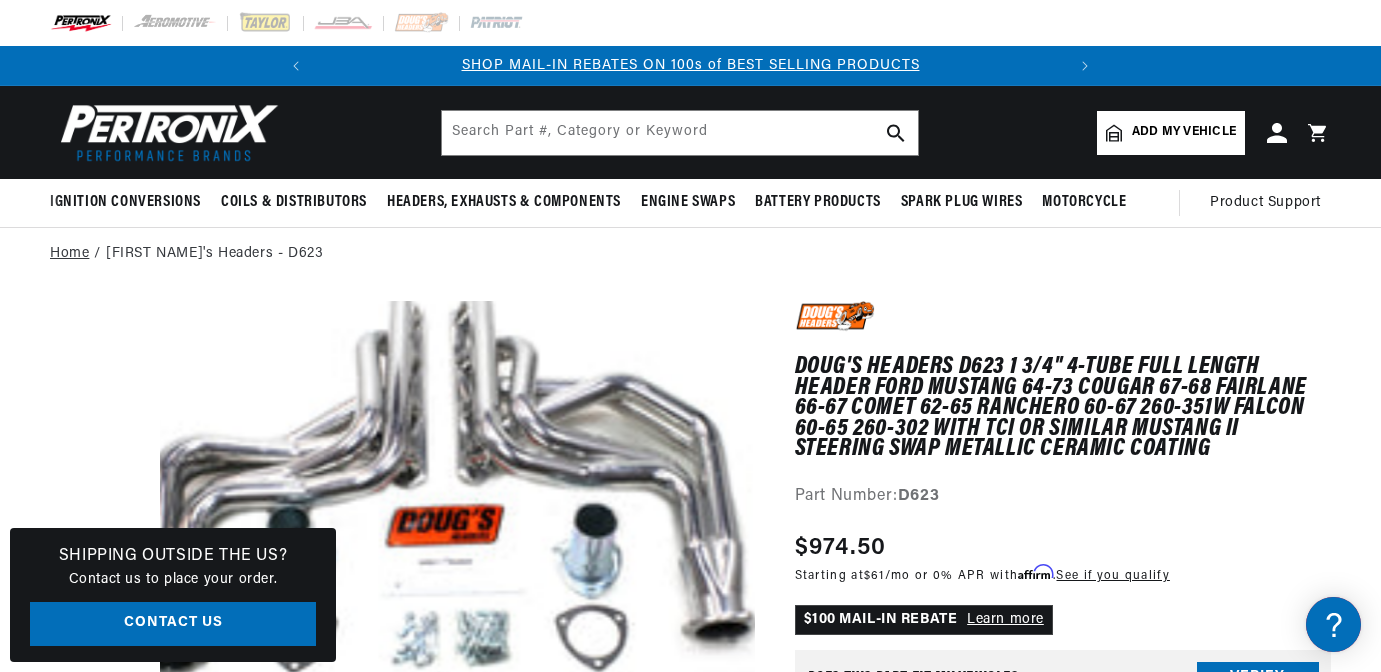 click on "Home" at bounding box center (69, 254) 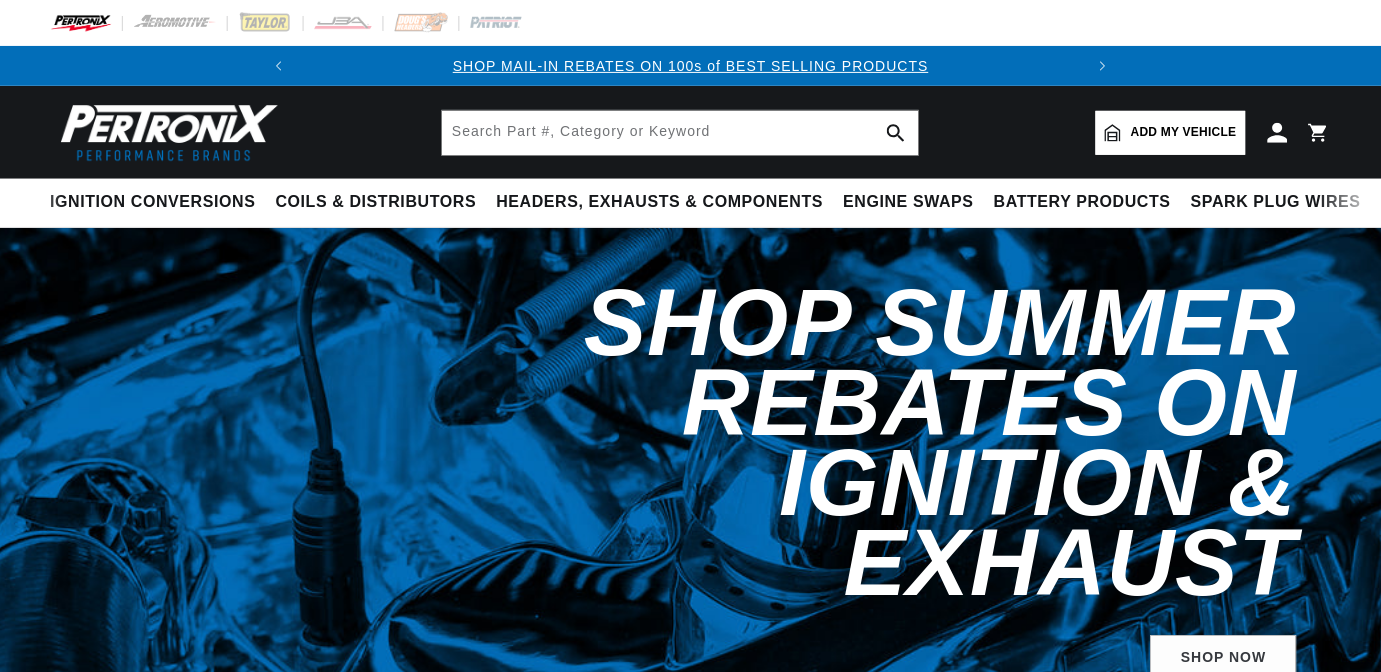 scroll, scrollTop: 0, scrollLeft: 0, axis: both 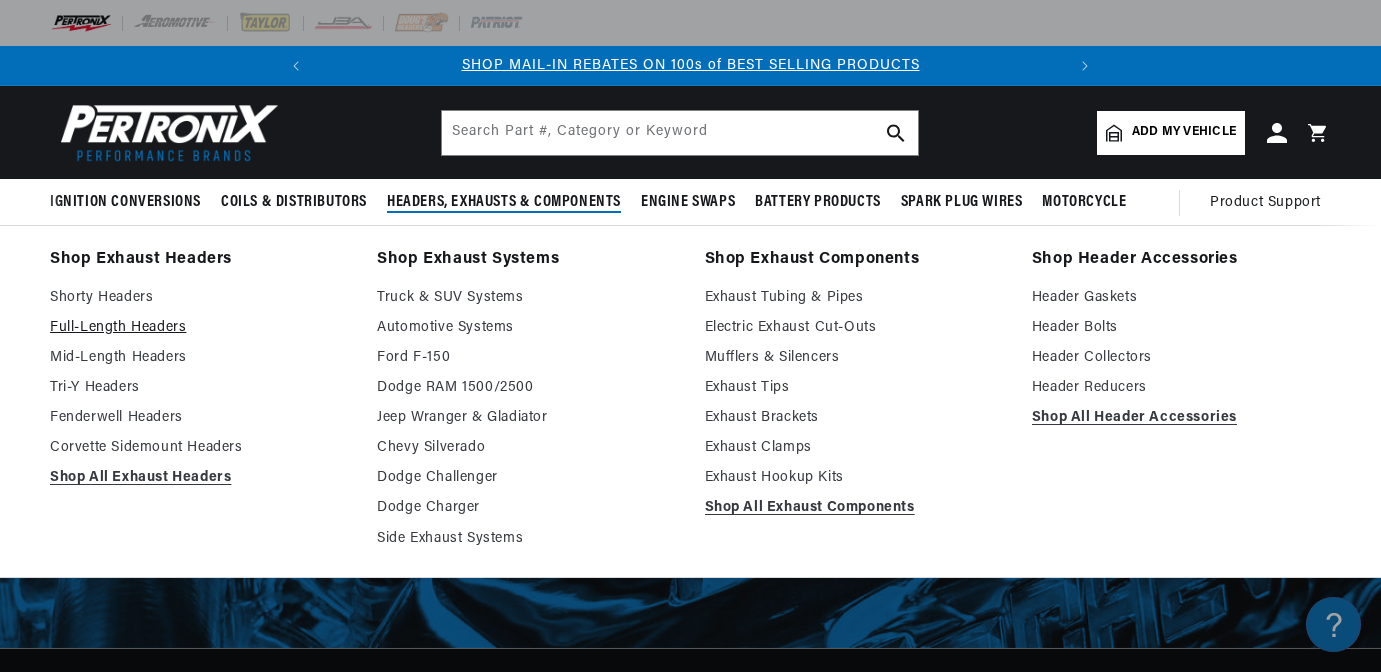 click on "Full-Length Headers" at bounding box center (199, 328) 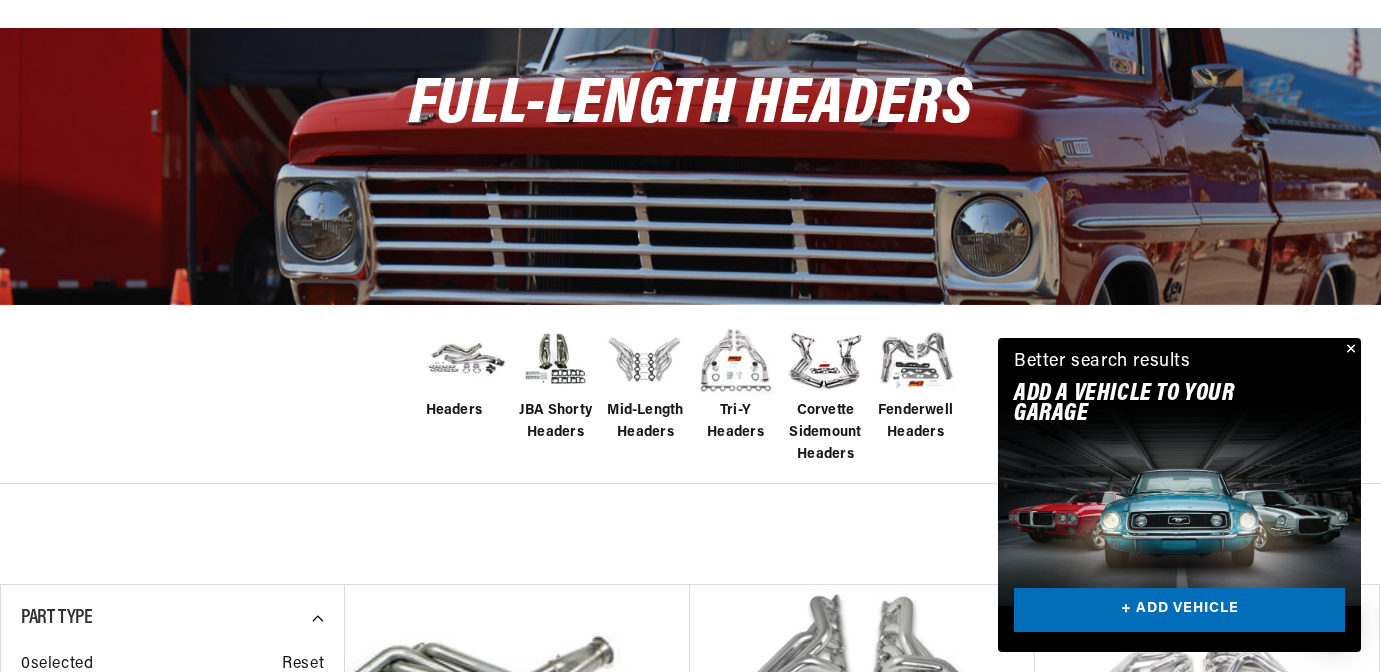 scroll, scrollTop: 400, scrollLeft: 0, axis: vertical 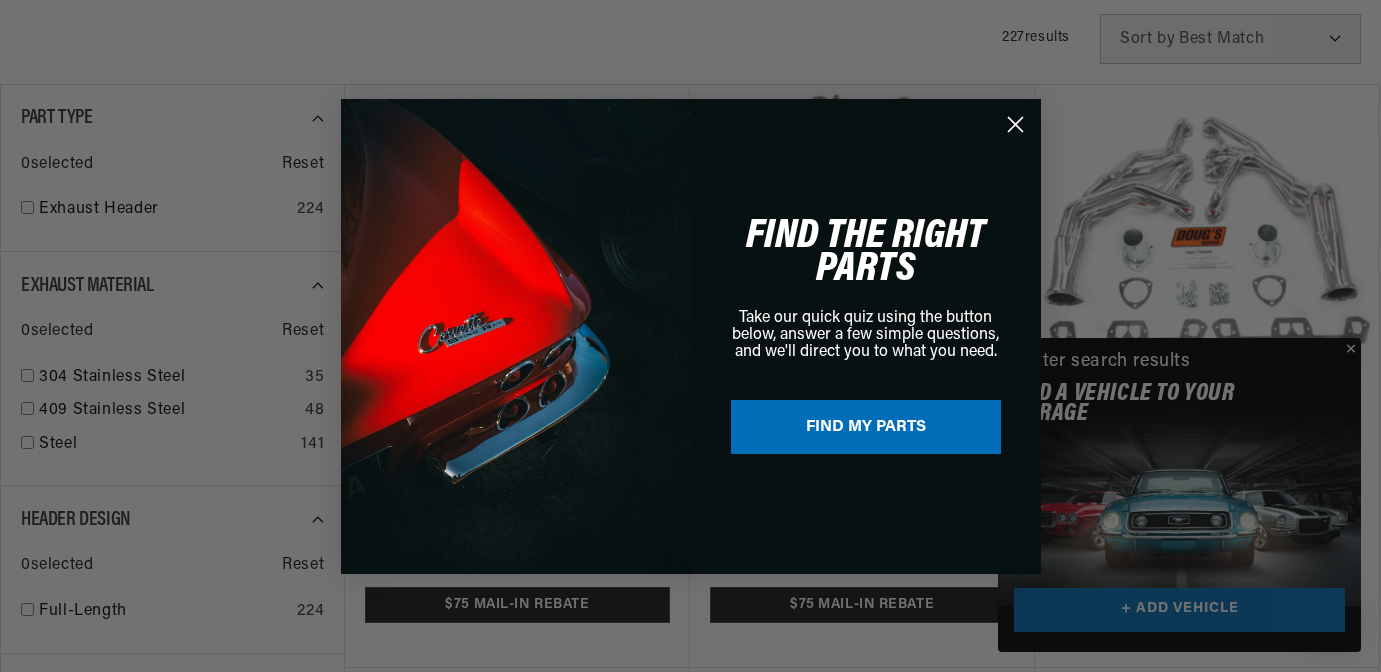 click on "Close dialog FIND THE RIGHT PARTS Take our quick quiz using the button below, answer a few simple questions, and we'll direct you to what you need. FIND MY PARTS Submit" at bounding box center (690, 336) 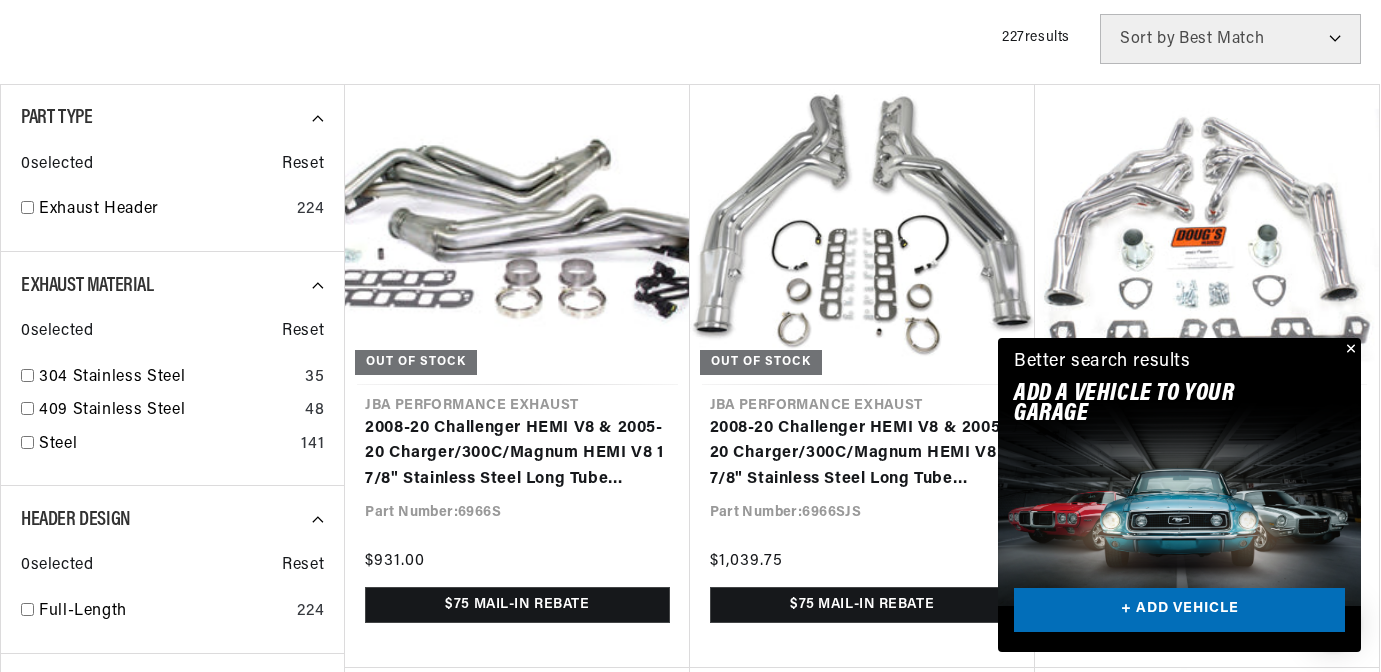 click at bounding box center [27, 375] 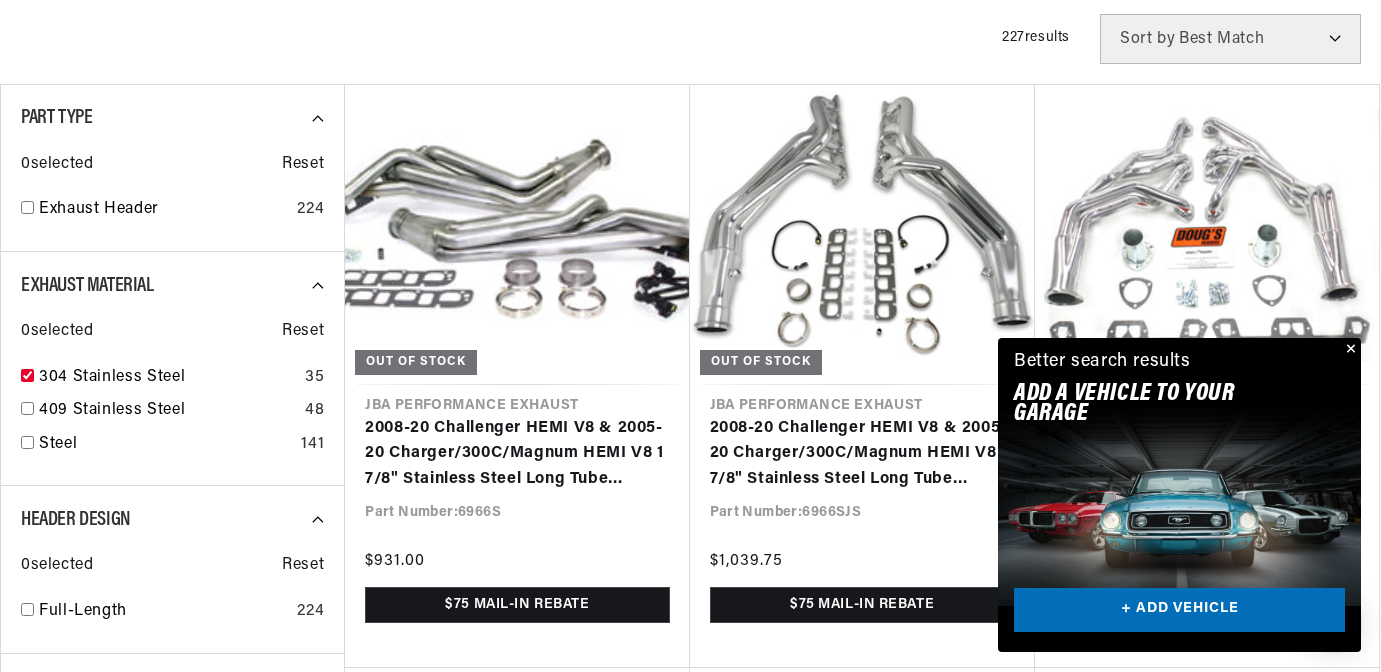 checkbox on "true" 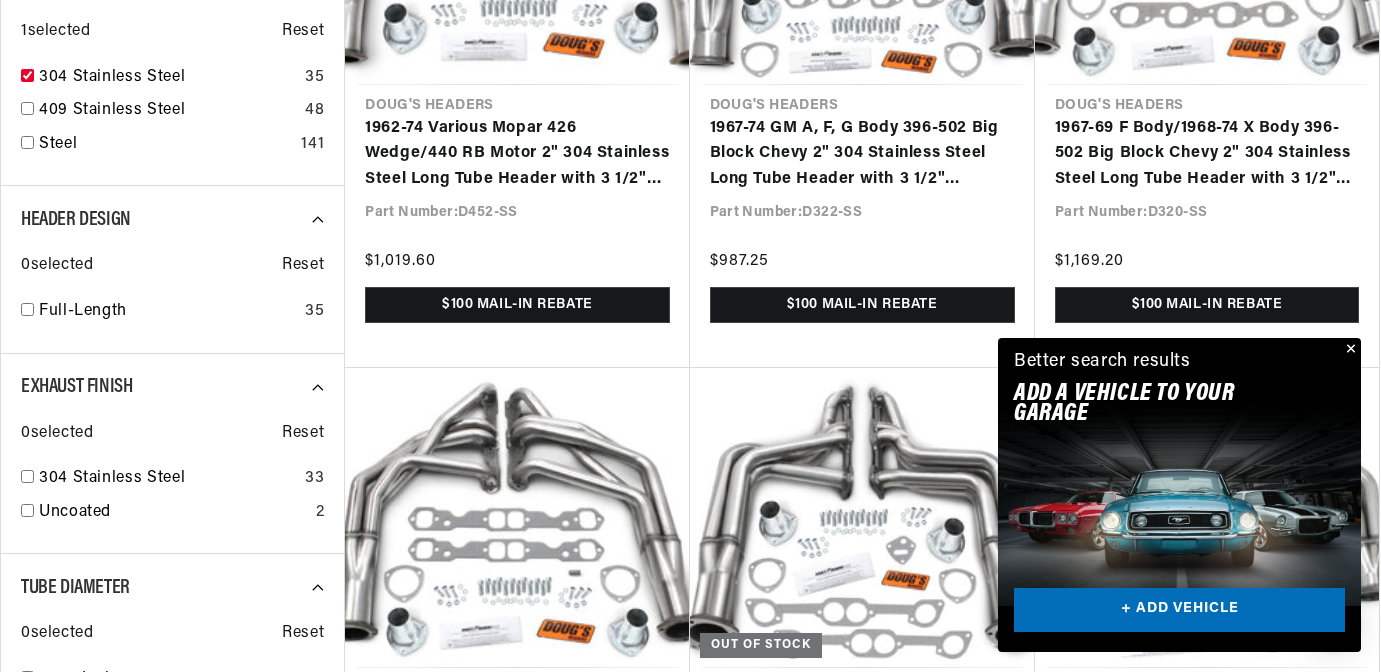 scroll, scrollTop: 1100, scrollLeft: 0, axis: vertical 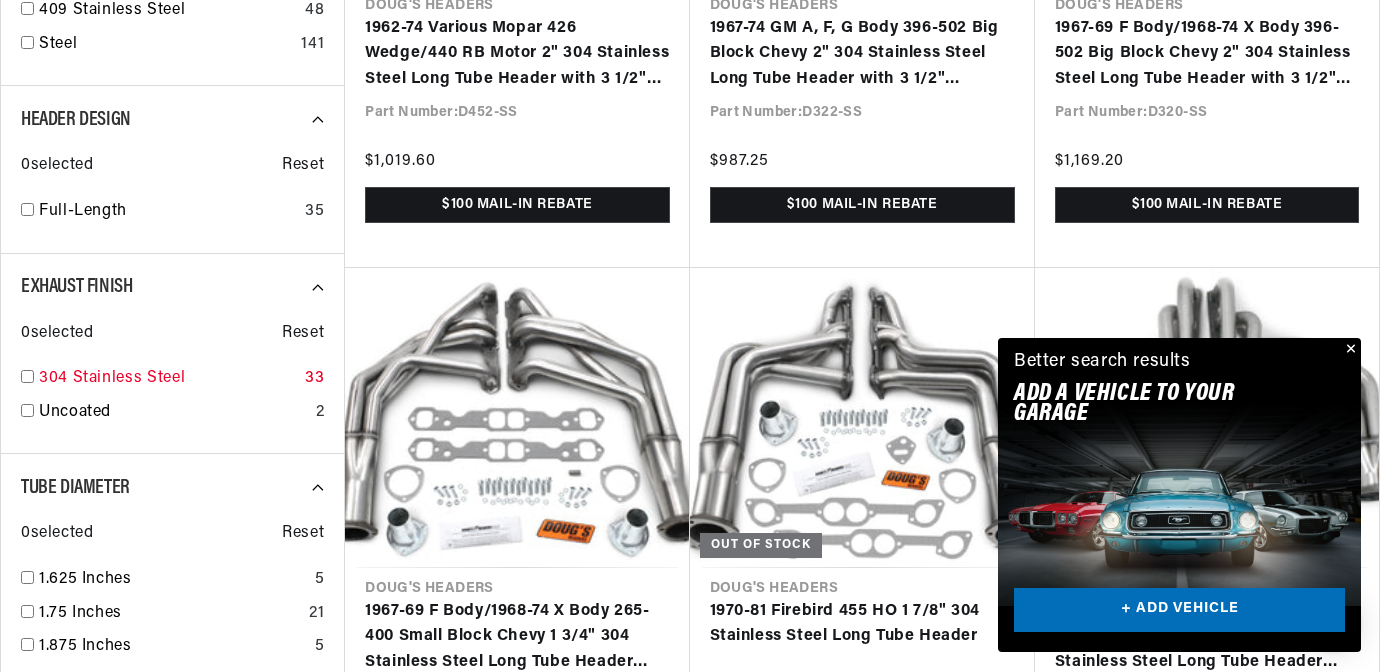 click at bounding box center [27, 376] 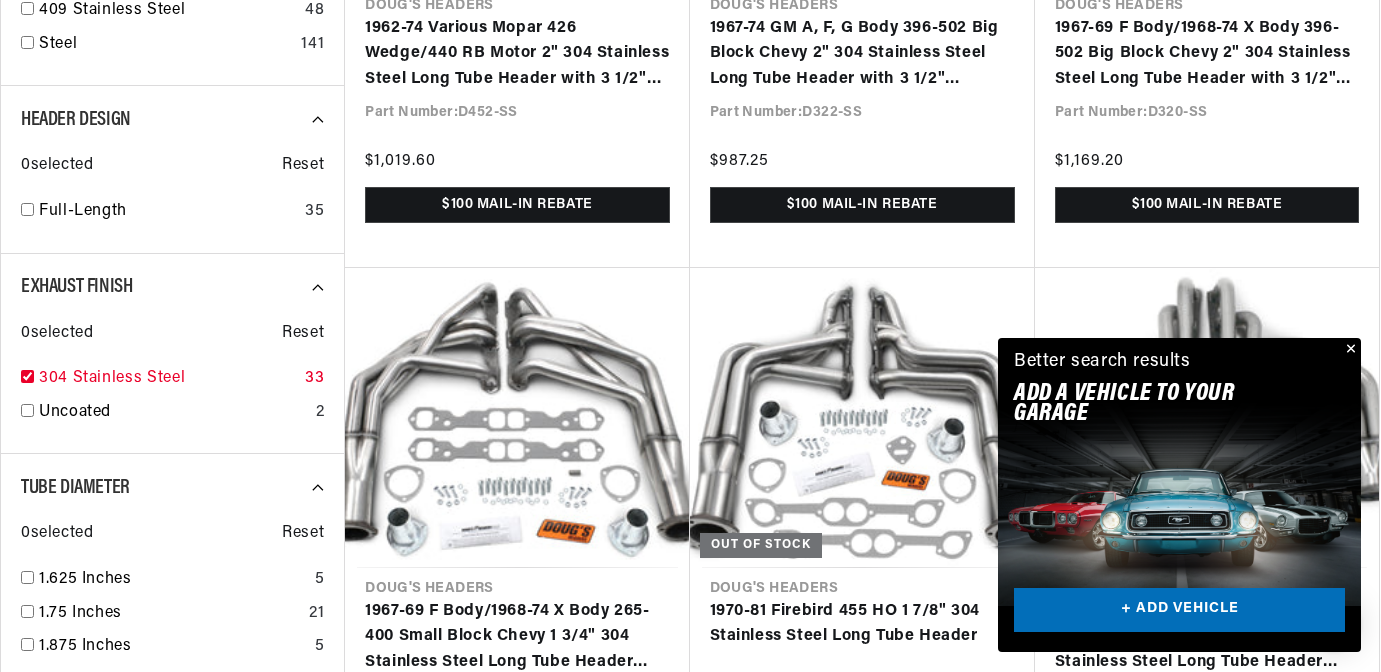 checkbox on "true" 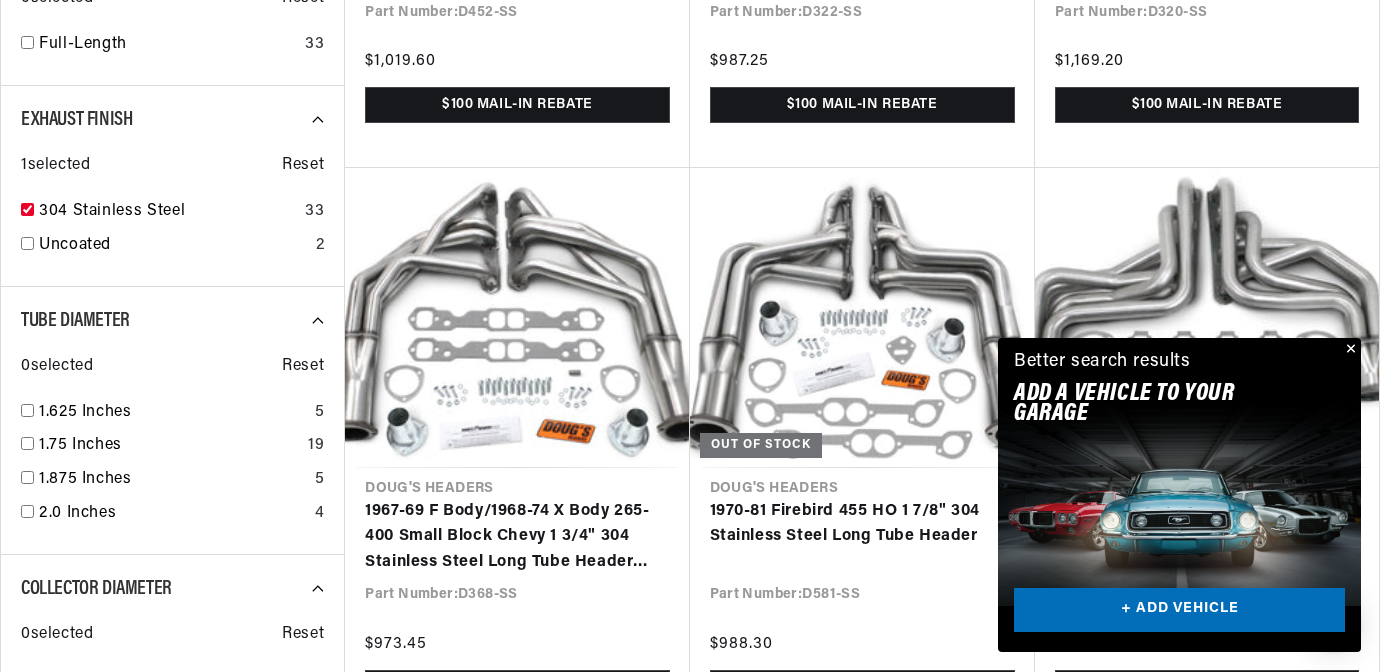 scroll, scrollTop: 1300, scrollLeft: 0, axis: vertical 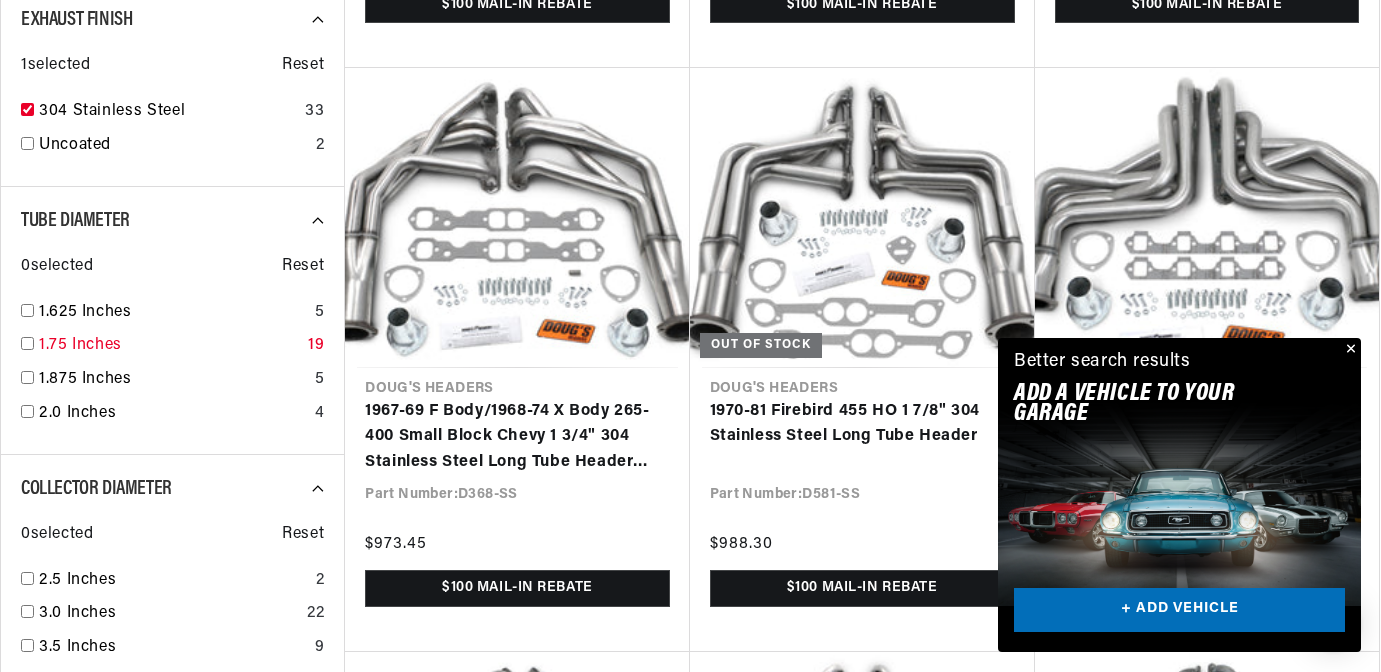 click at bounding box center (27, 343) 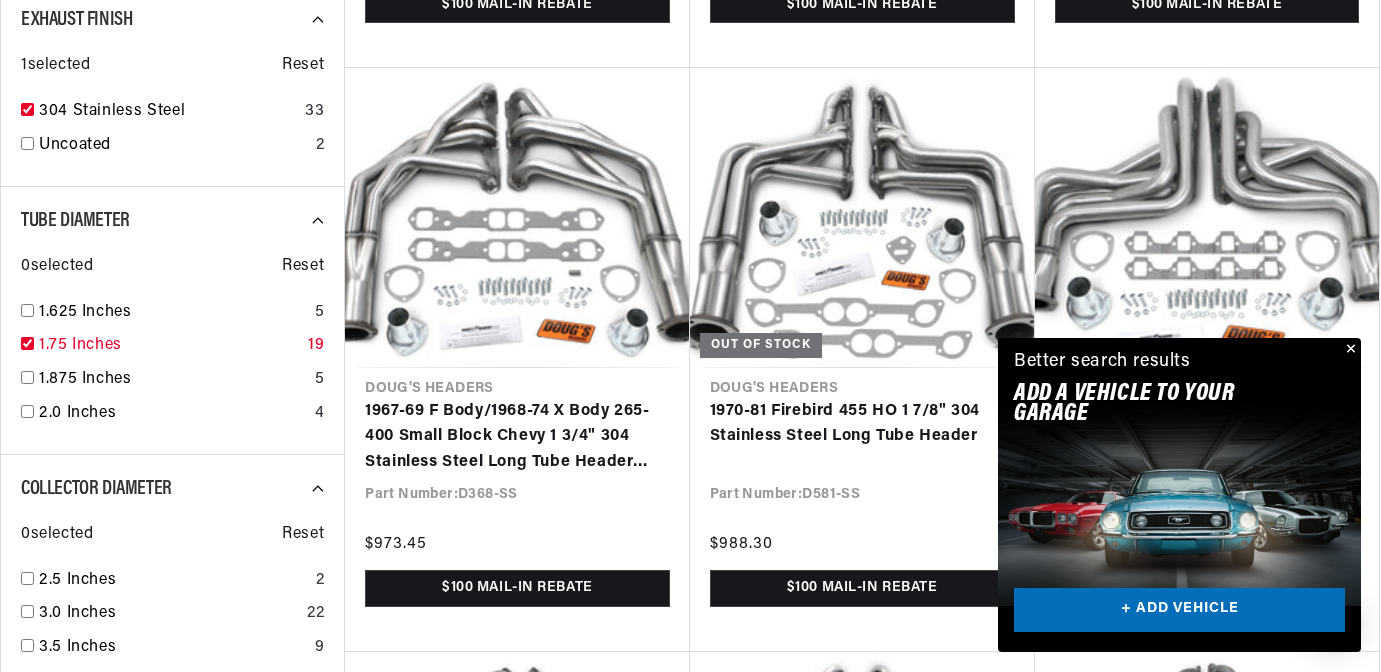 checkbox on "true" 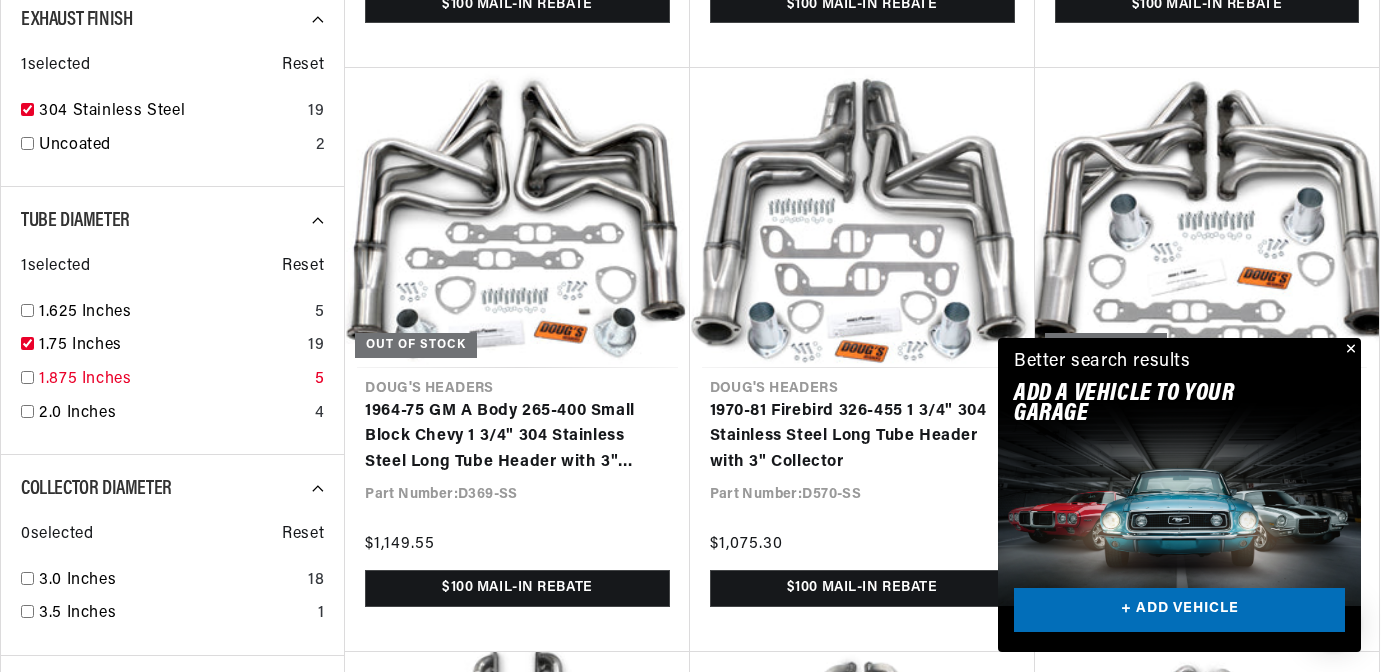 scroll, scrollTop: 1500, scrollLeft: 0, axis: vertical 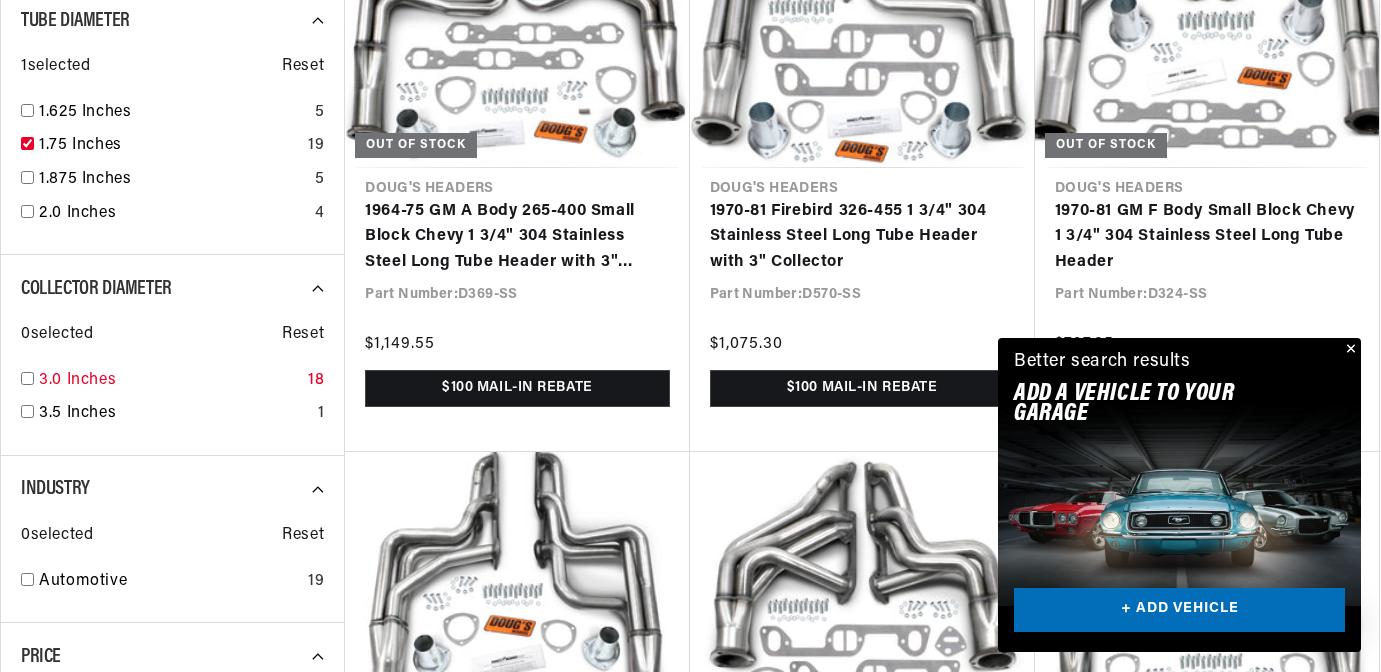 click at bounding box center (27, 378) 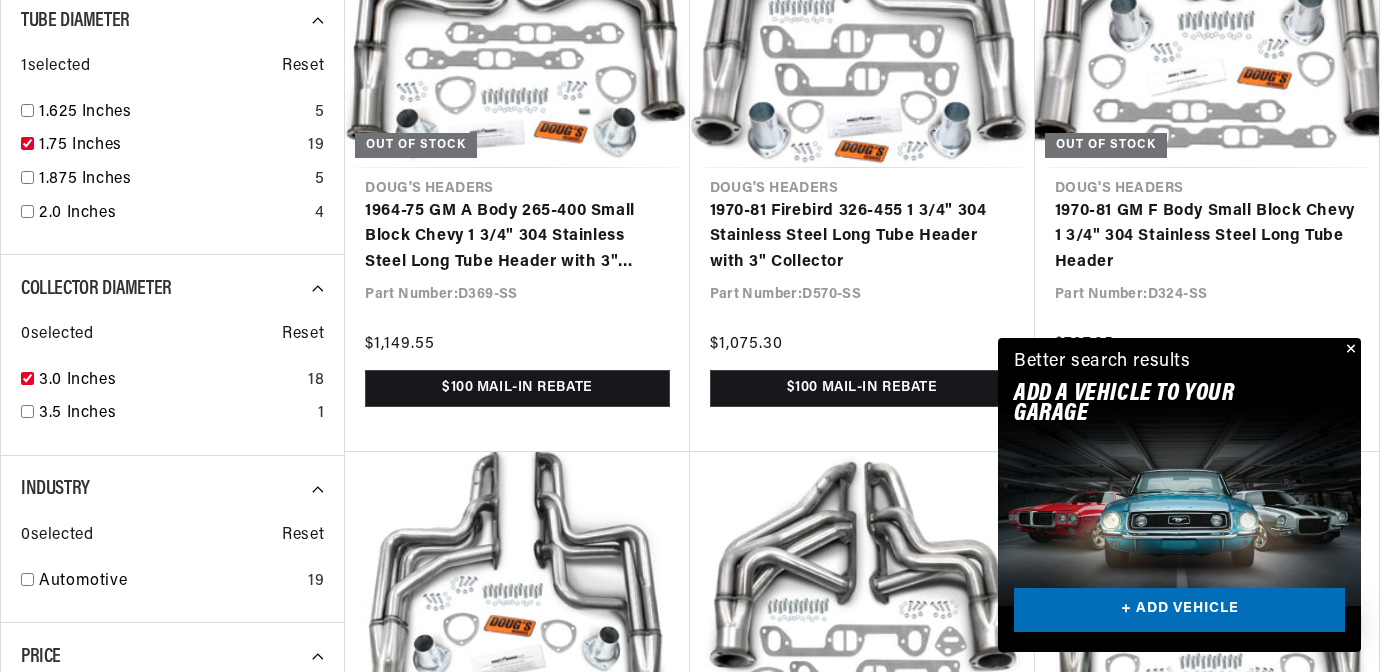 checkbox on "true" 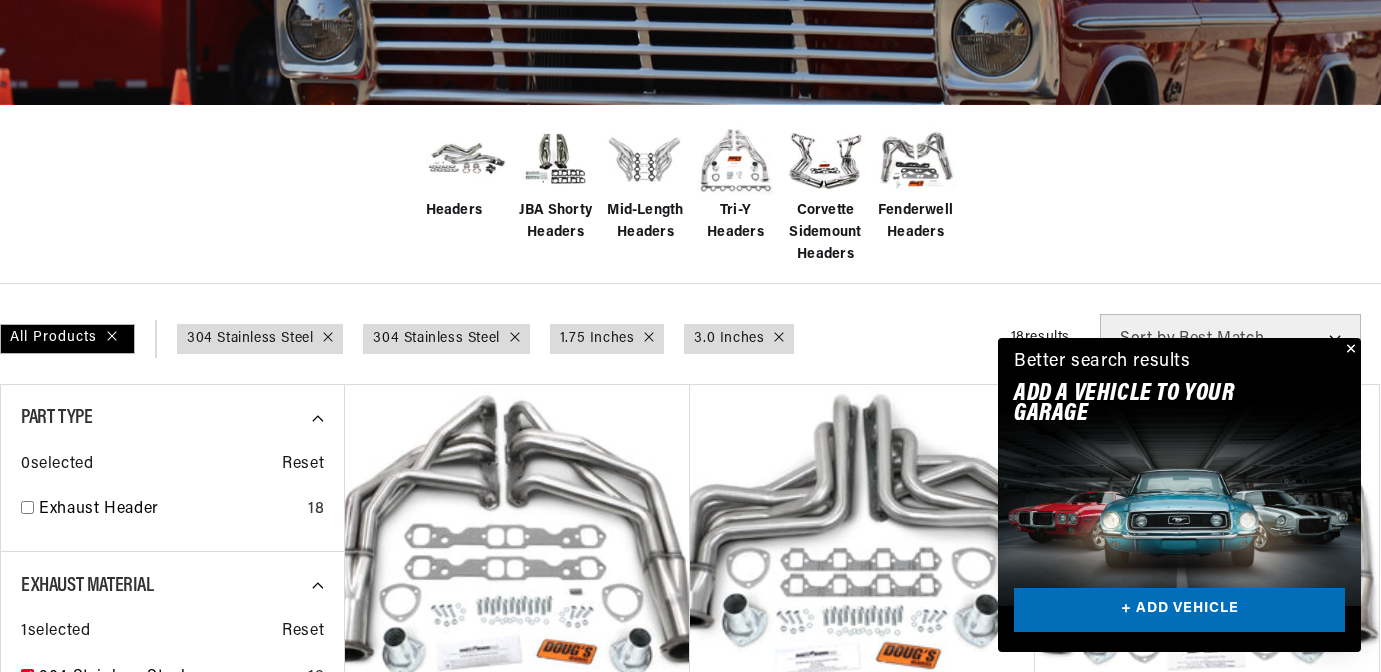 scroll, scrollTop: 700, scrollLeft: 0, axis: vertical 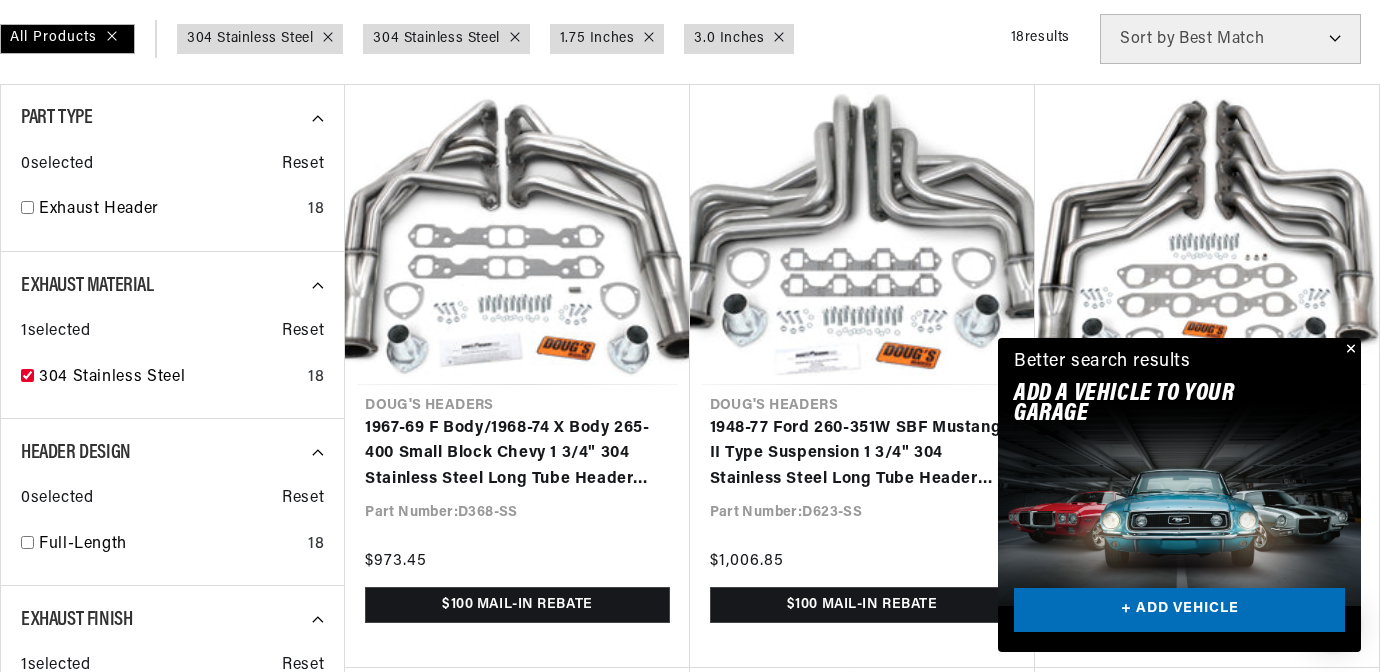 click at bounding box center (1349, 350) 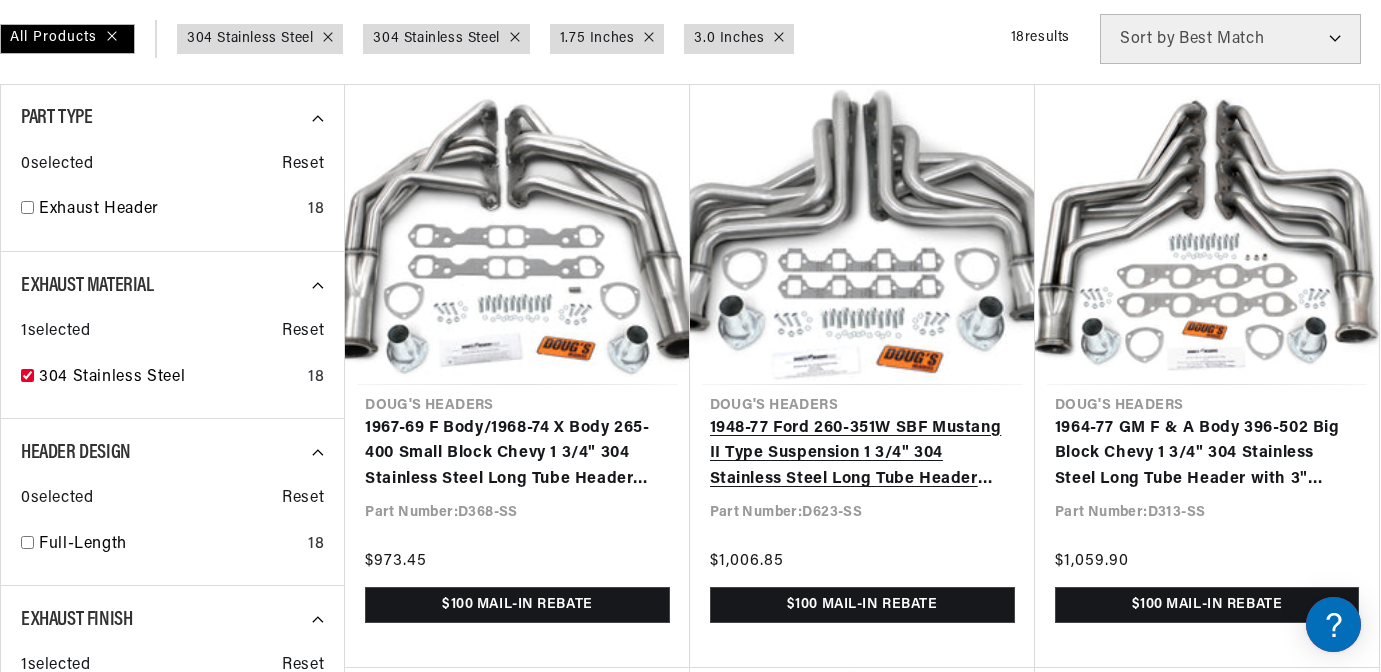 scroll, scrollTop: 0, scrollLeft: 0, axis: both 